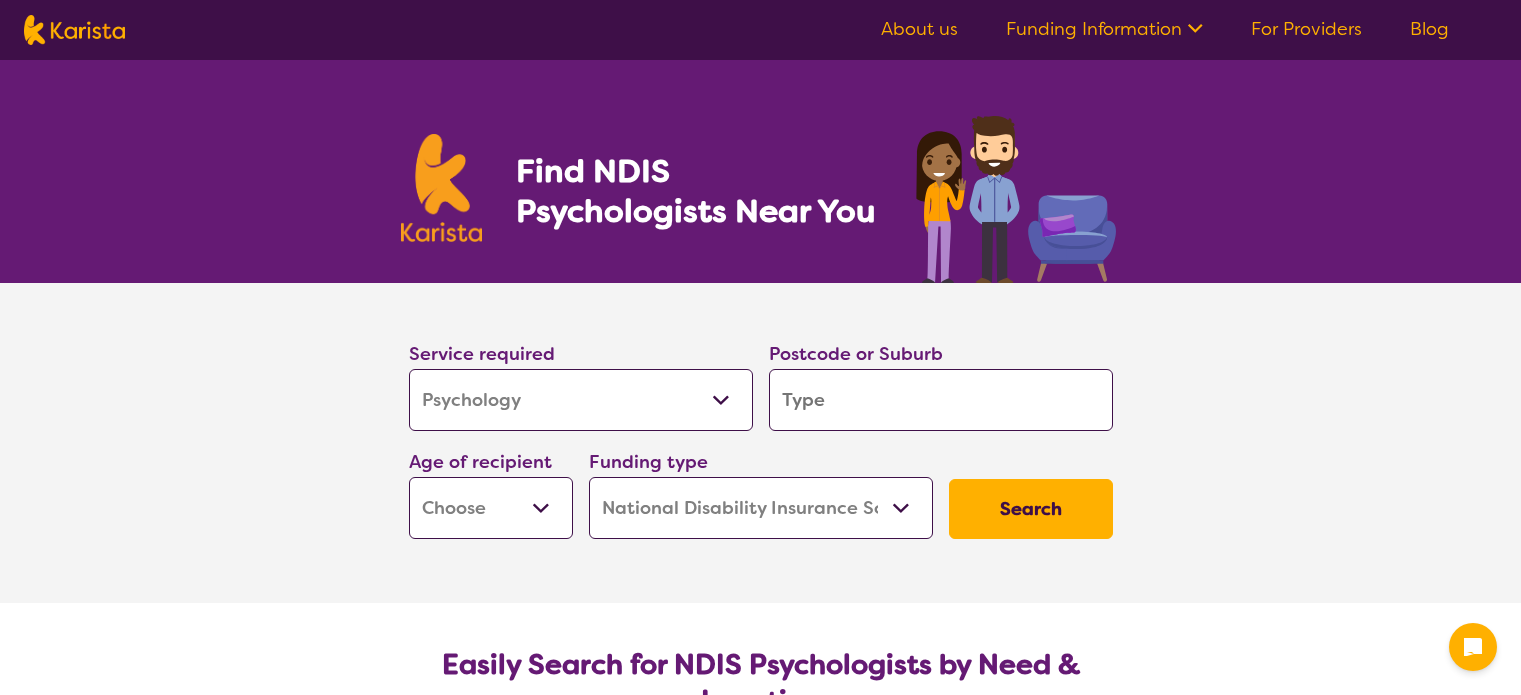 select on "Psychology" 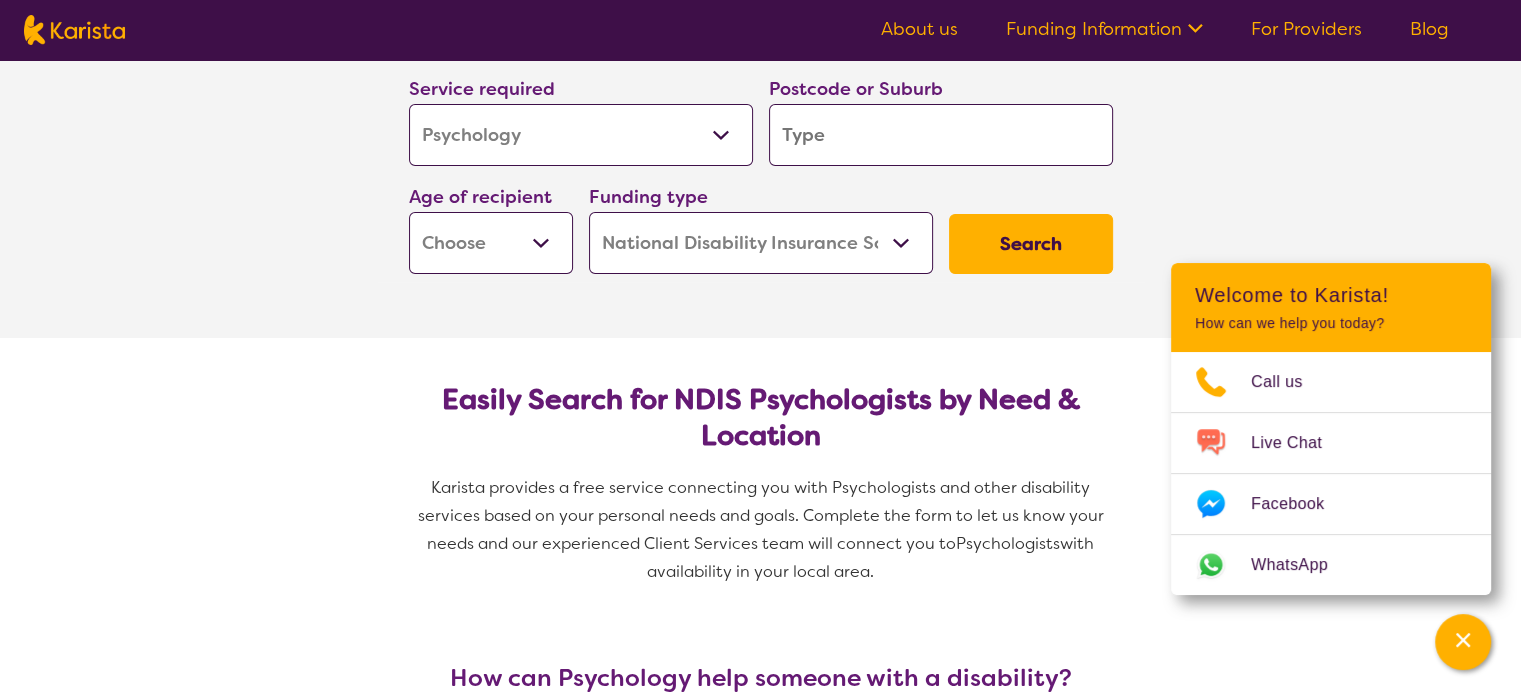 scroll, scrollTop: 0, scrollLeft: 0, axis: both 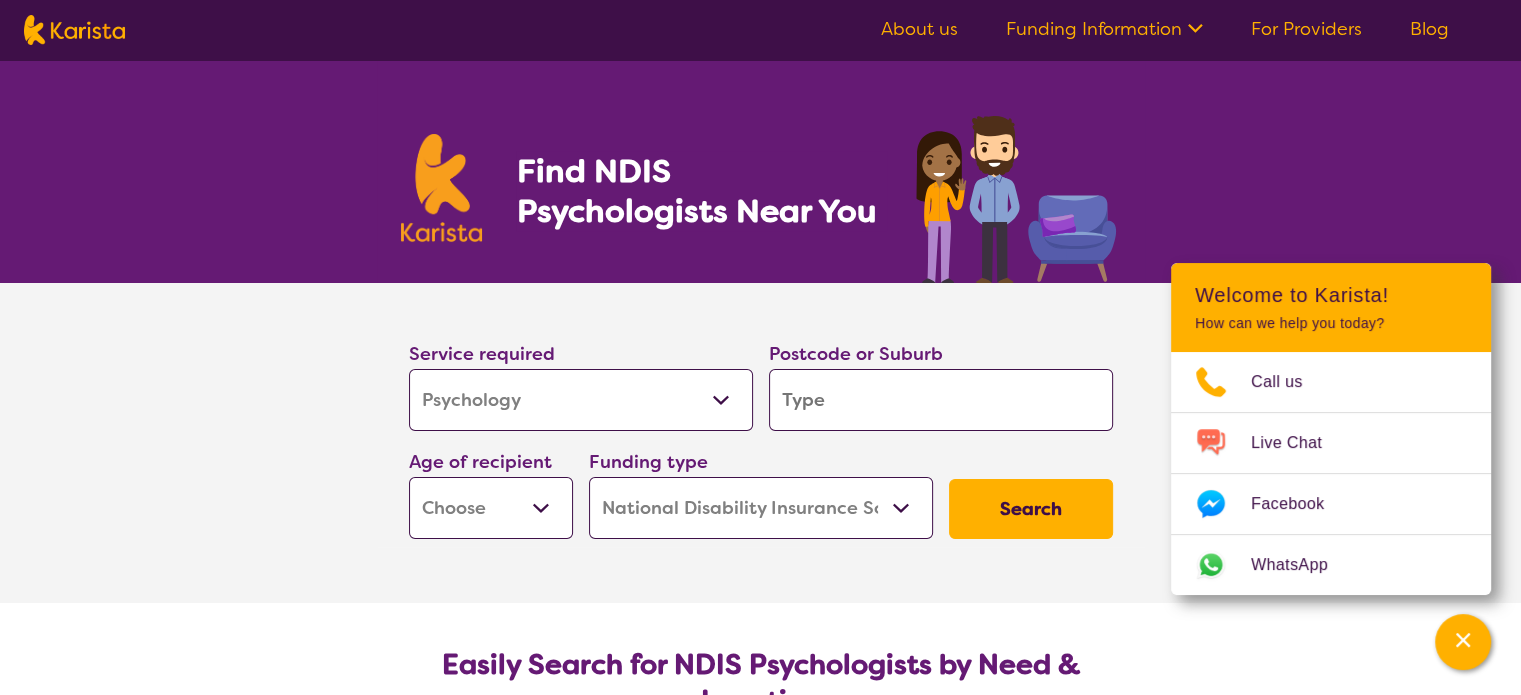 click on "Allied Health Assistant Assessment (ADHD or Autism) Behaviour support Counselling Dietitian Domestic and home help Employment Support Exercise physiology Home Care Package Provider Key Worker NDIS Plan management NDIS Support Coordination Nursing services Occupational therapy Personal care Physiotherapy Podiatry Psychology Psychosocial Recovery Coach Respite Speech therapy Support worker Supported accommodation" at bounding box center [581, 400] 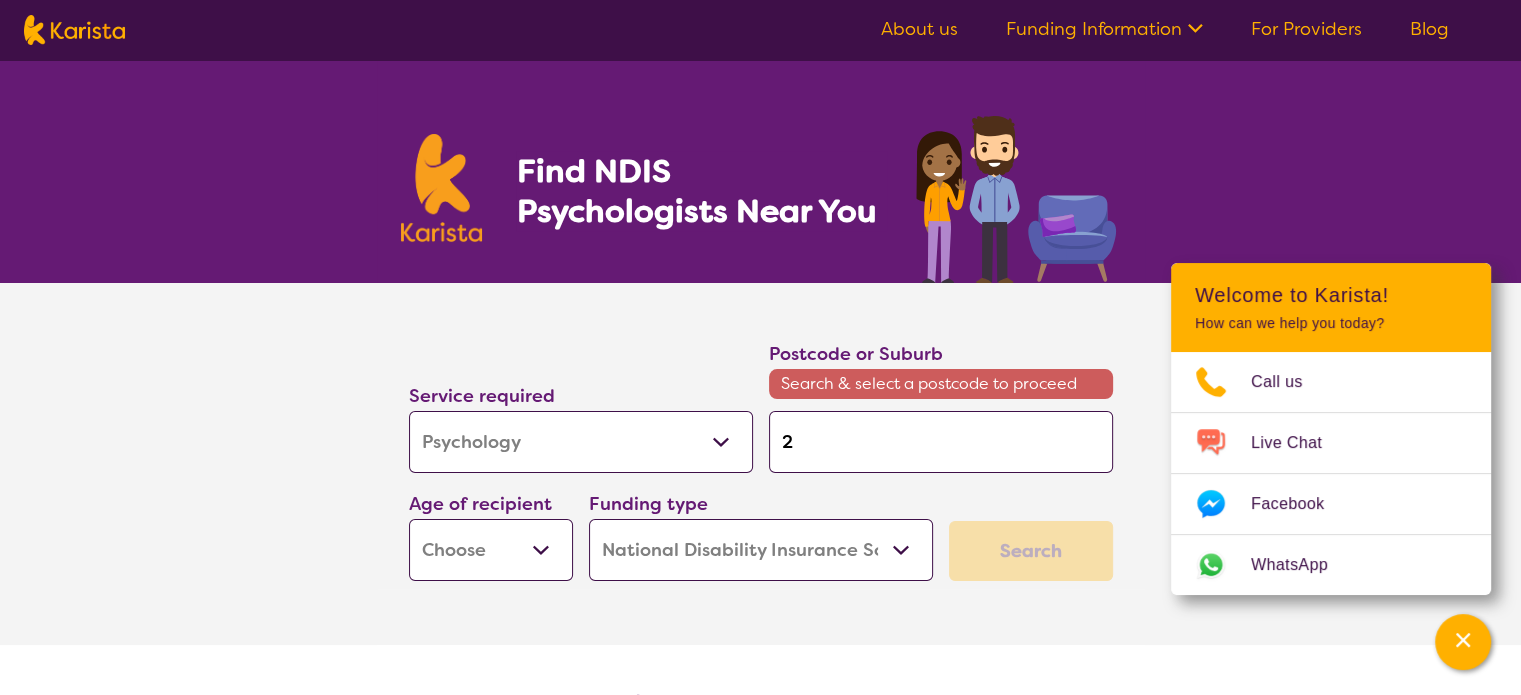 type on "20" 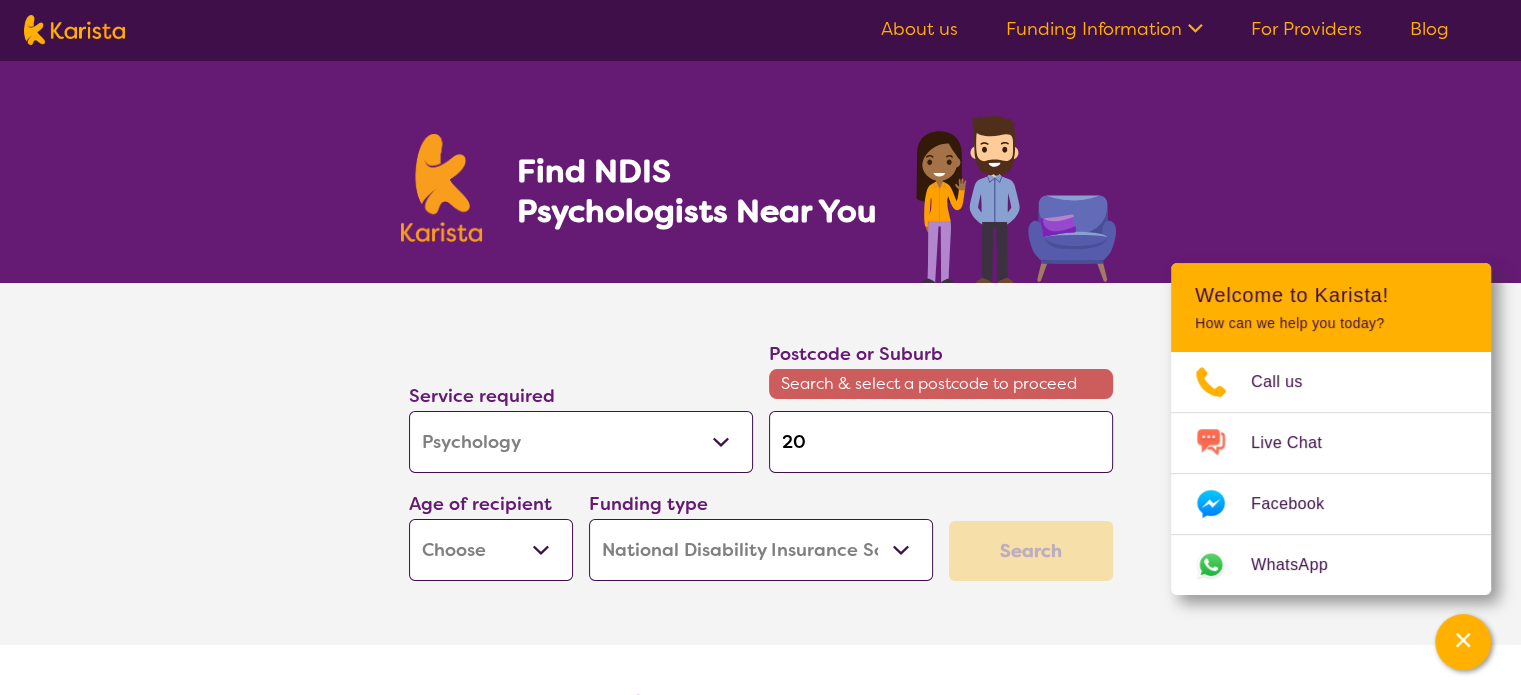 type on "20" 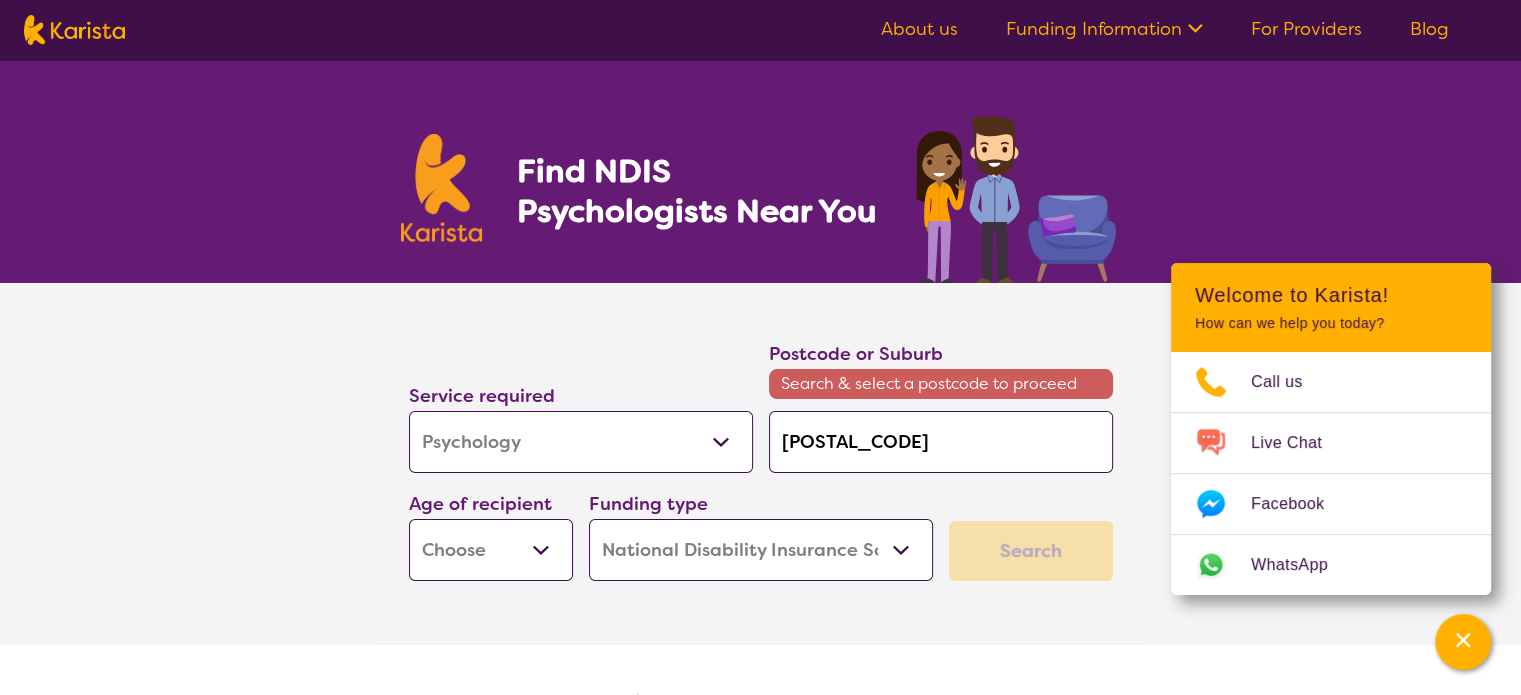 type on "2040" 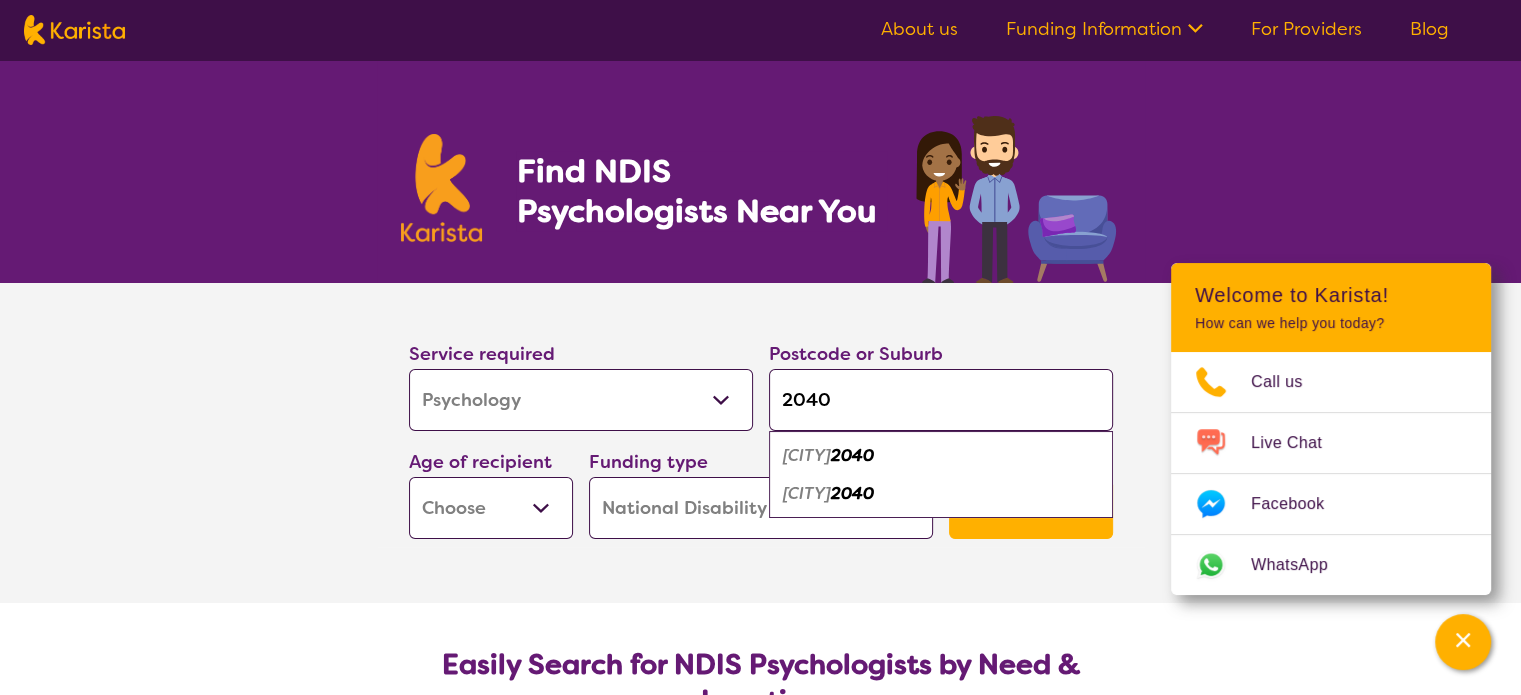 type on "2040" 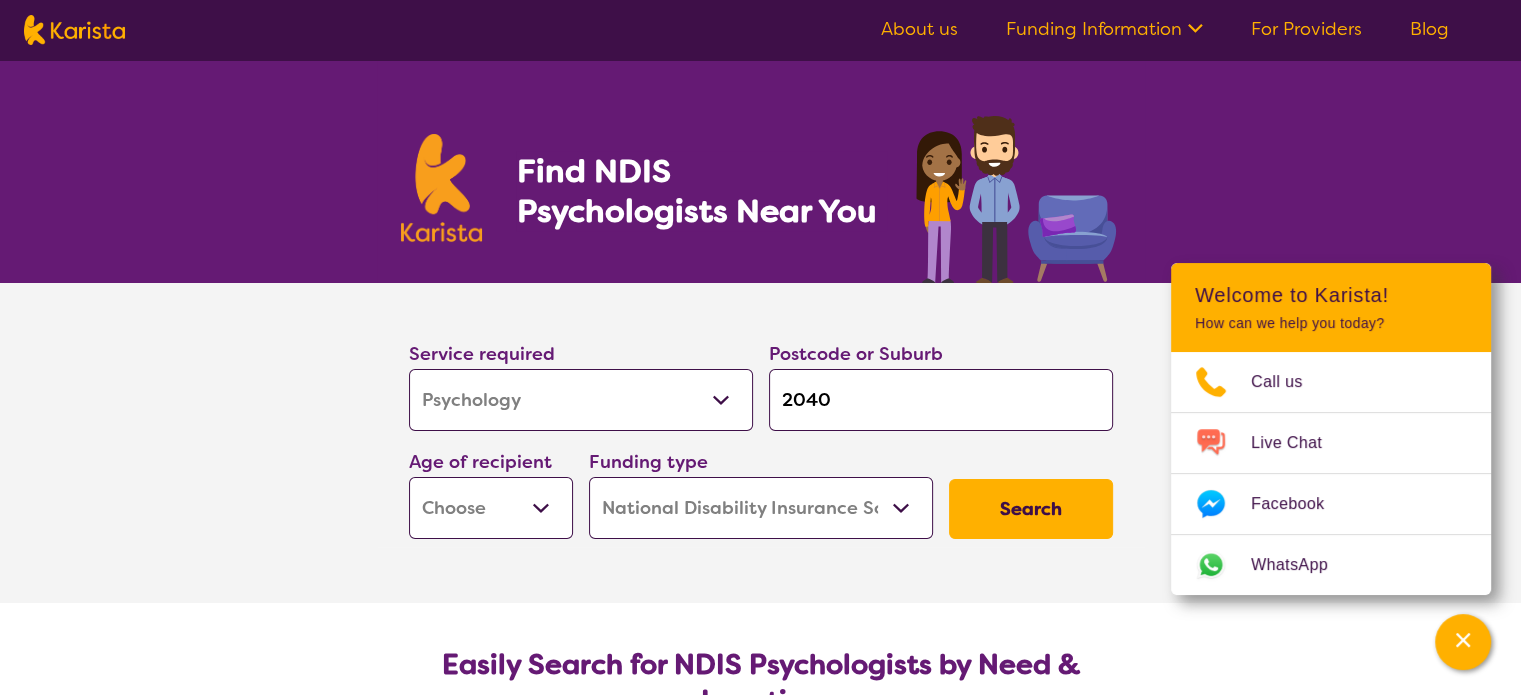 click on "Early Childhood - 0 to 9 Child - 10 to 11 Adolescent - 12 to 17 Adult - 18 to 64 Aged - 65+" at bounding box center (491, 508) 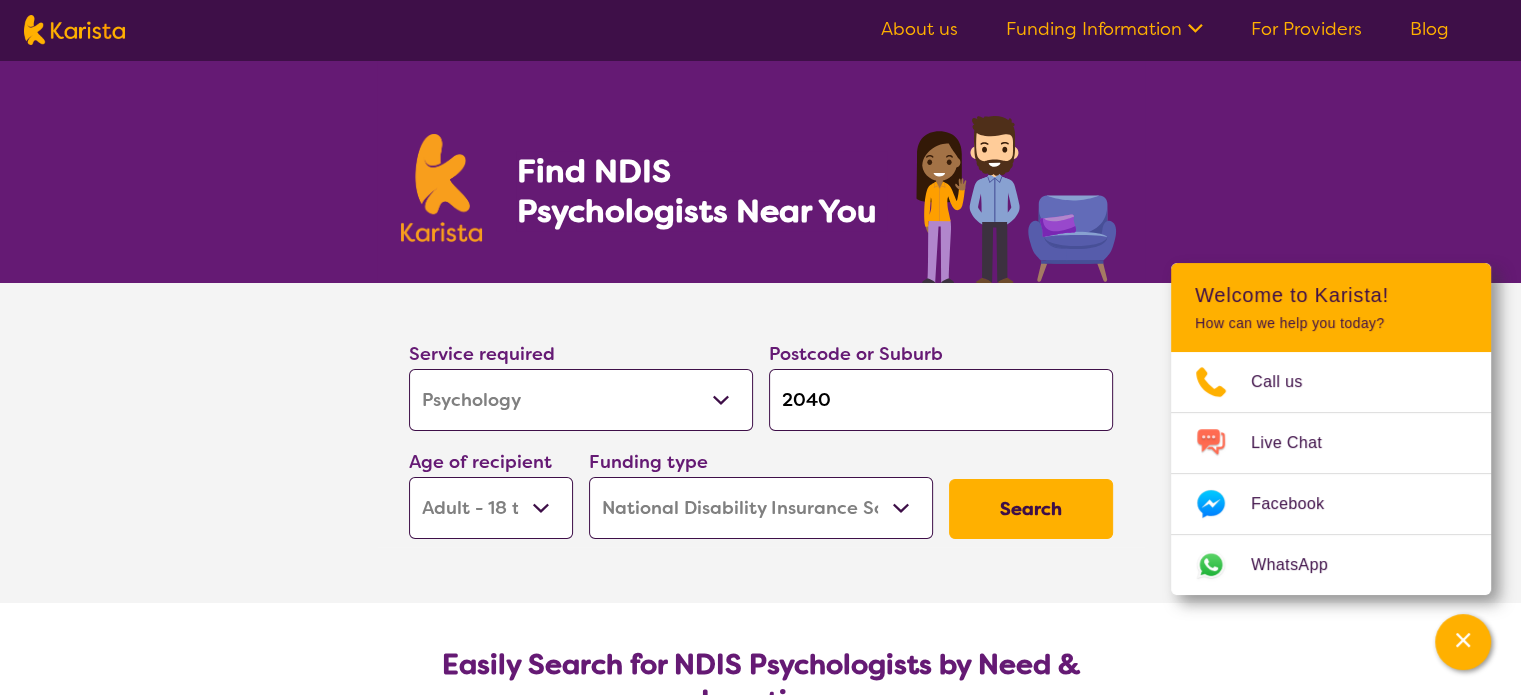 click on "Early Childhood - 0 to 9 Child - 10 to 11 Adolescent - 12 to 17 Adult - 18 to 64 Aged - 65+" at bounding box center (491, 508) 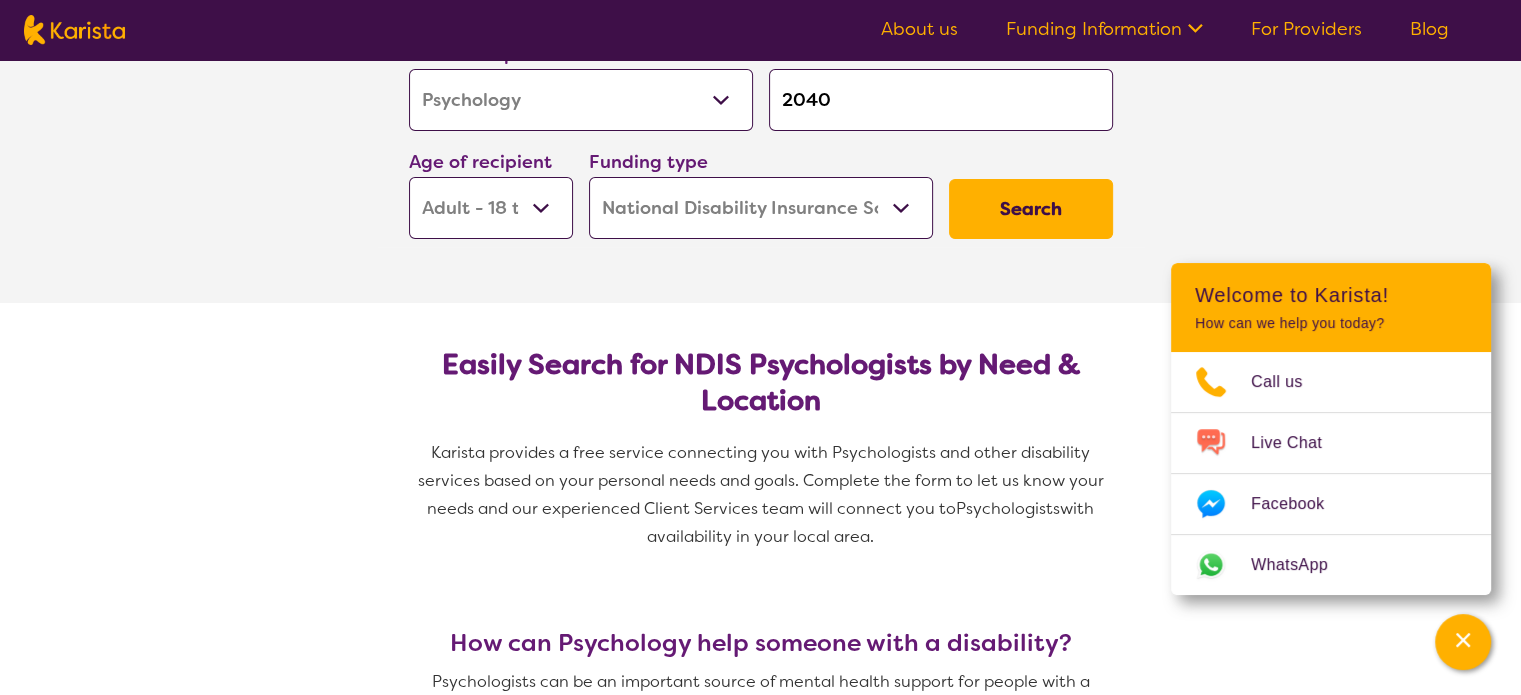click on "Search" at bounding box center (1031, 209) 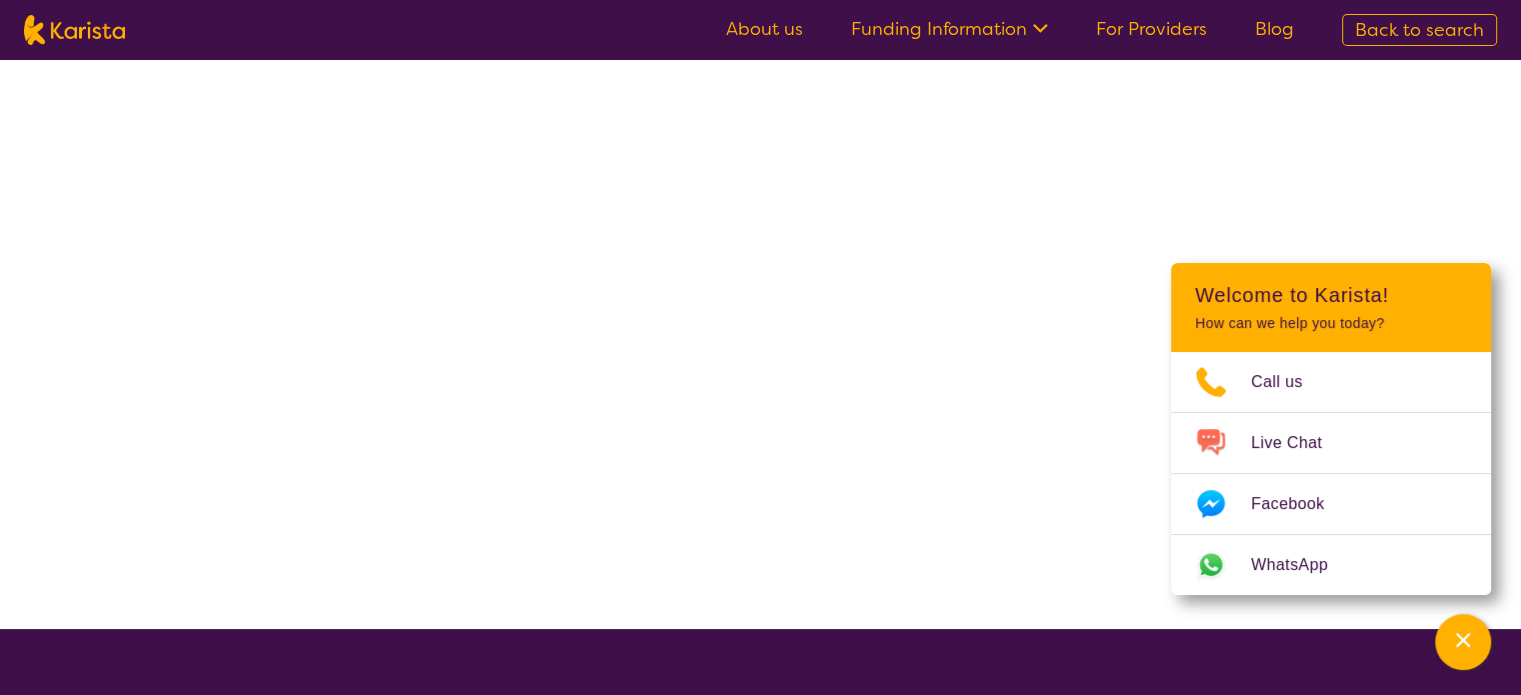 scroll, scrollTop: 0, scrollLeft: 0, axis: both 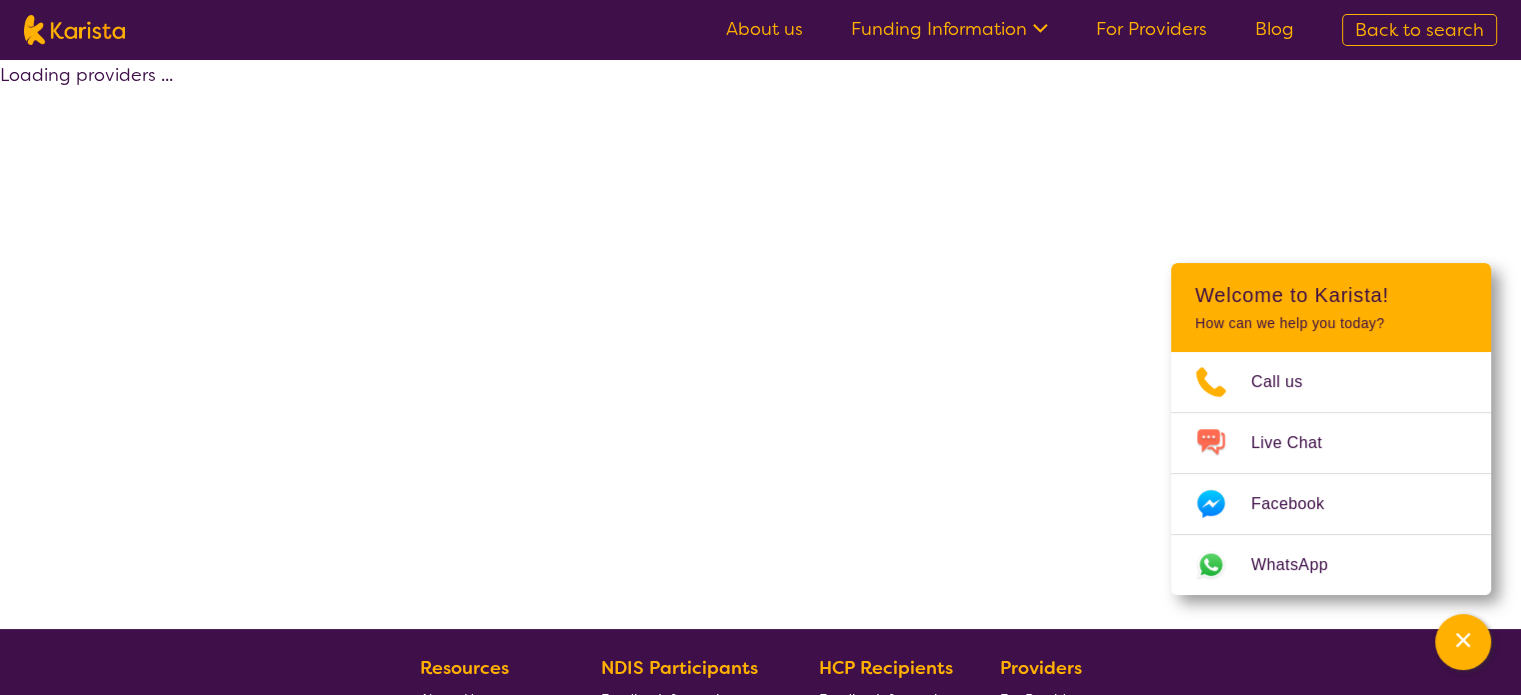 select on "by_score" 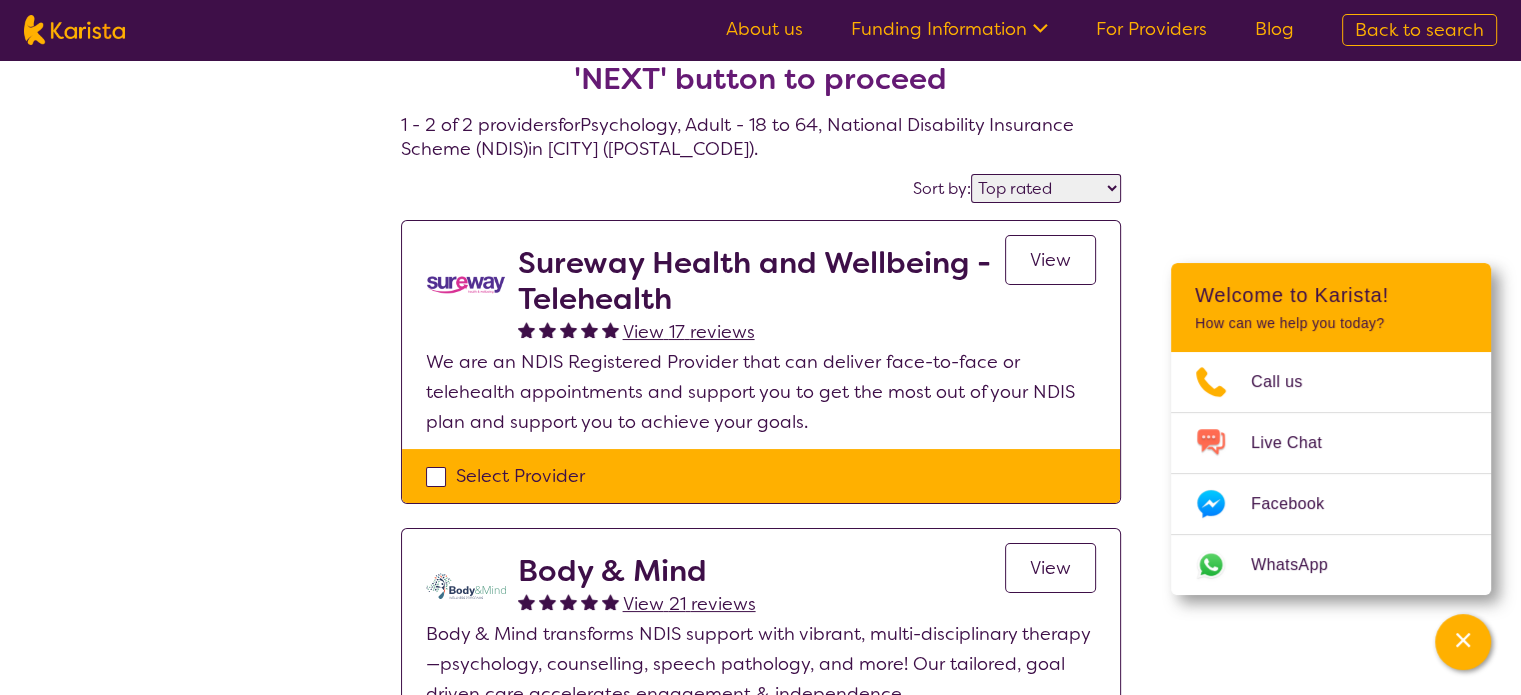 scroll, scrollTop: 0, scrollLeft: 0, axis: both 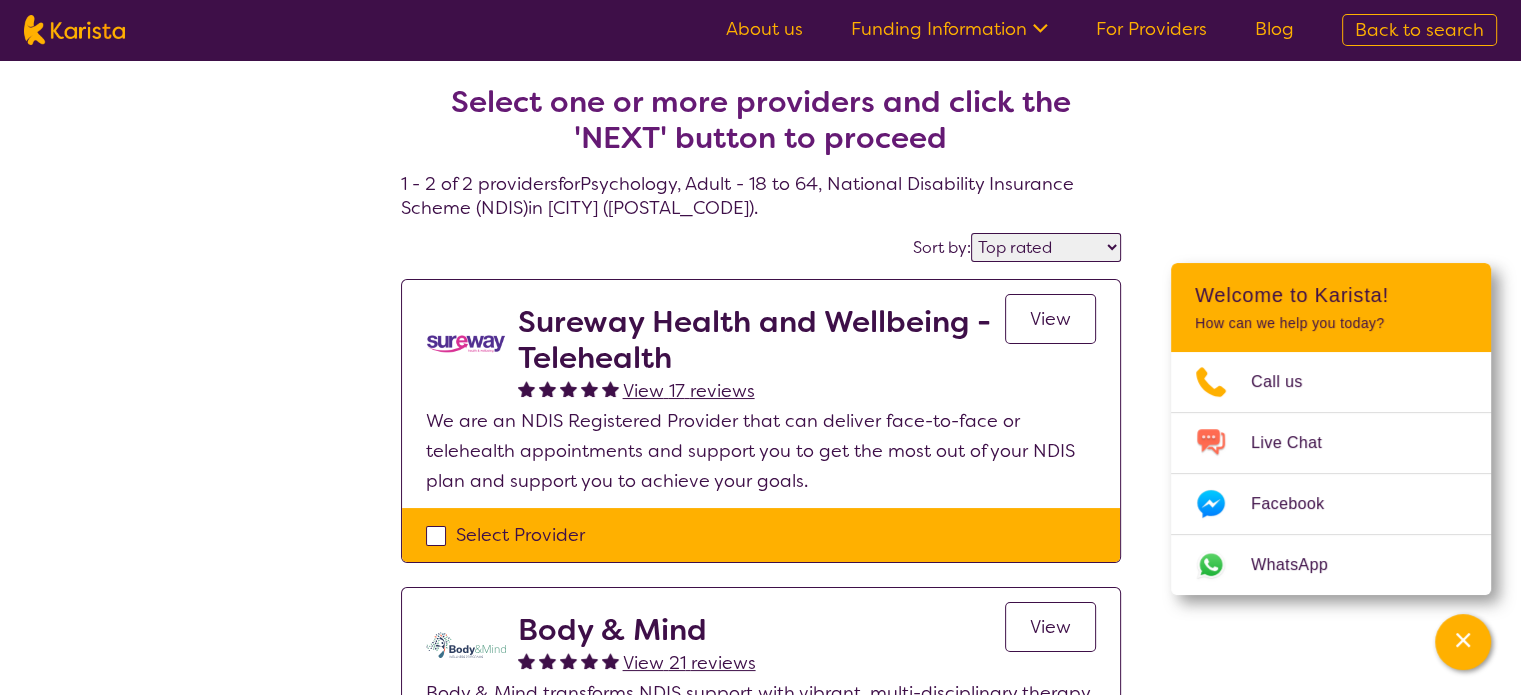 select on "Psychology" 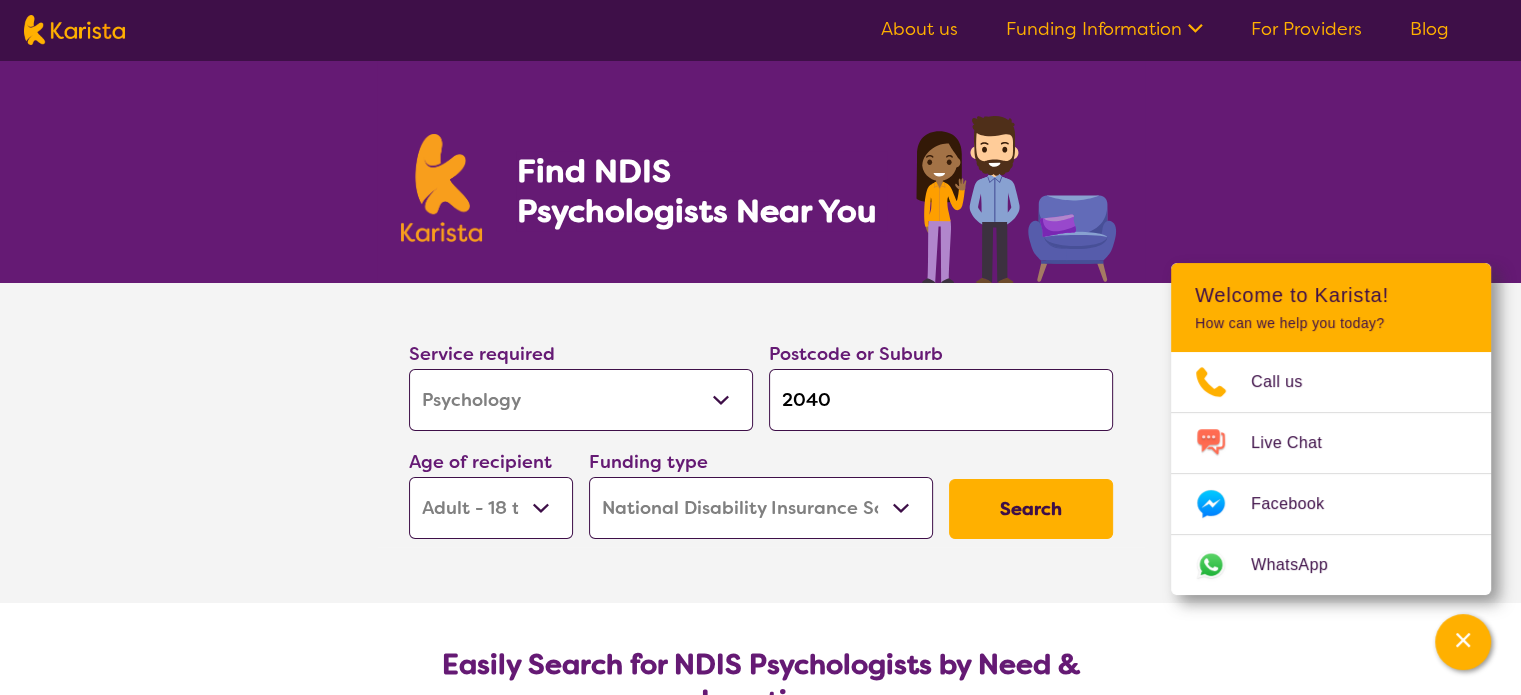 scroll, scrollTop: 200, scrollLeft: 0, axis: vertical 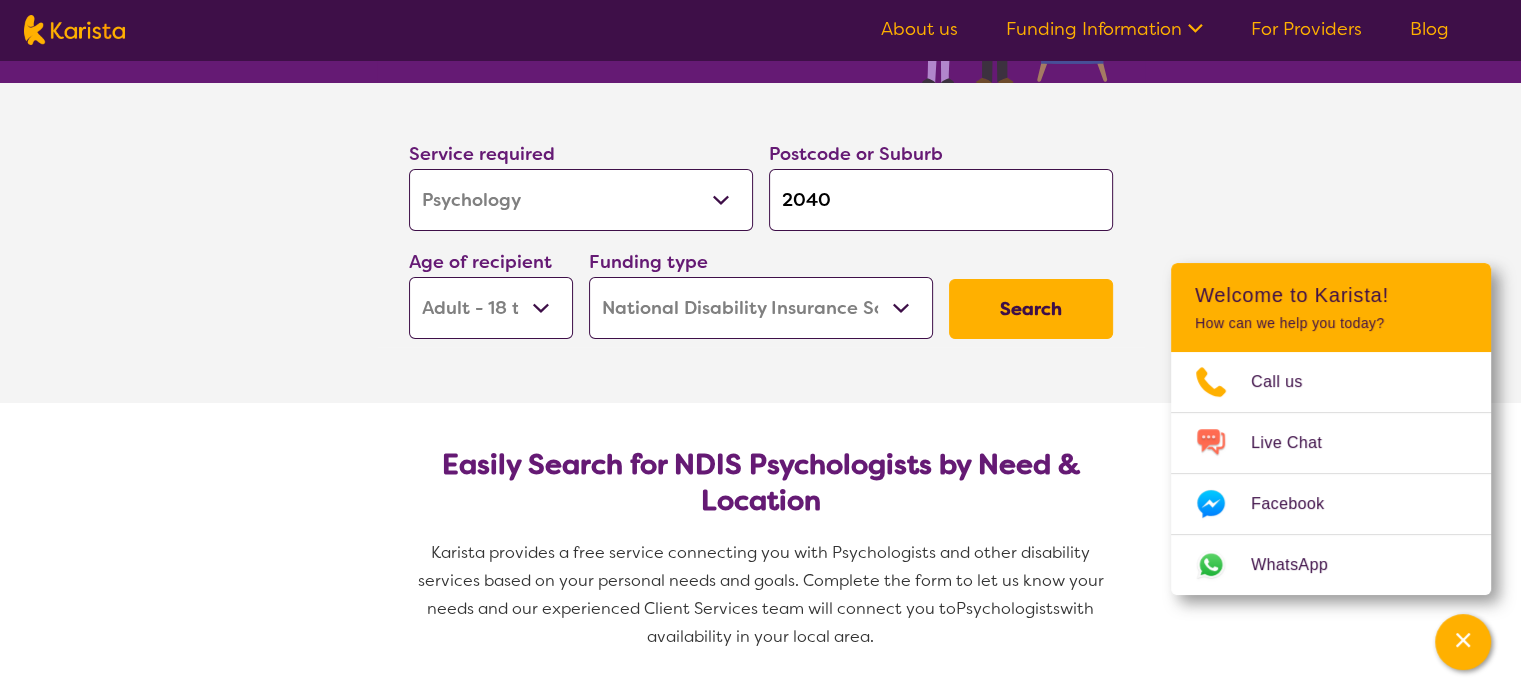 click on "Search" at bounding box center [1031, 309] 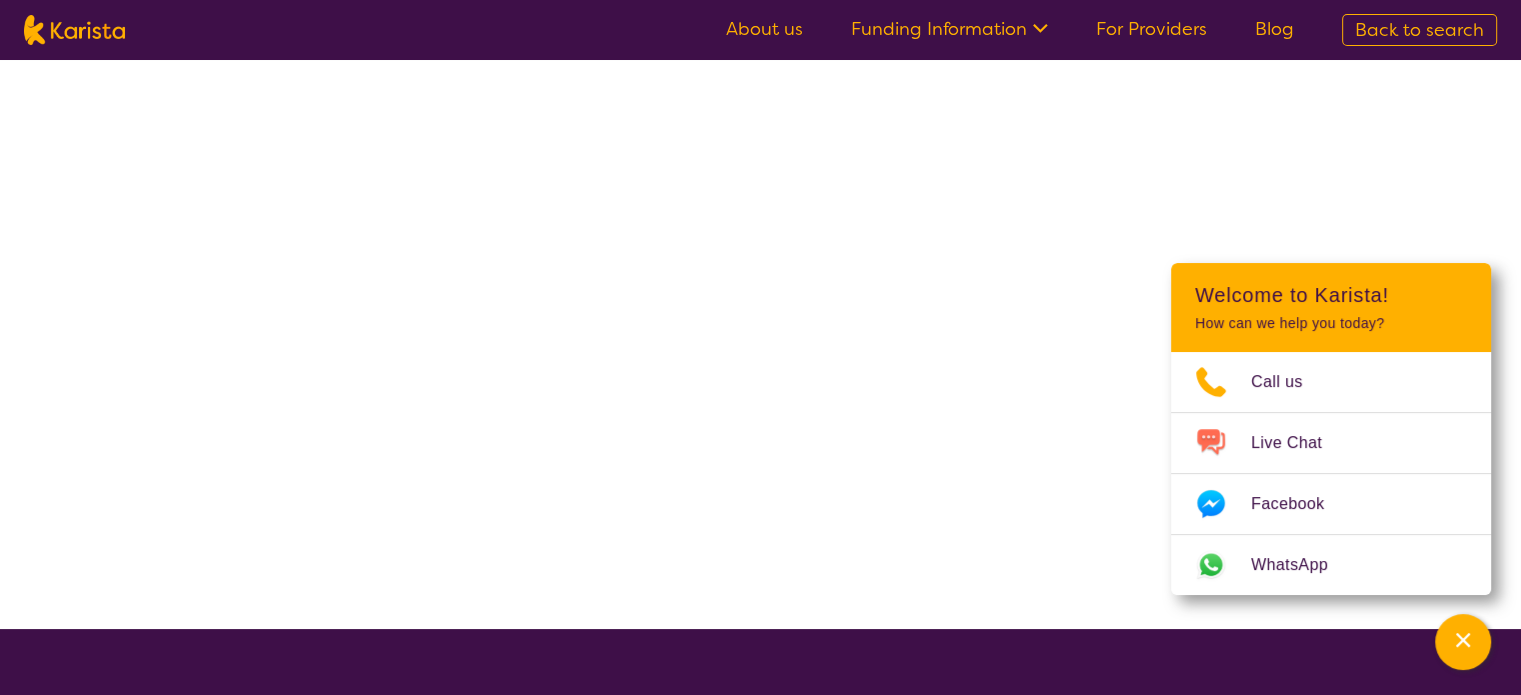 scroll, scrollTop: 0, scrollLeft: 0, axis: both 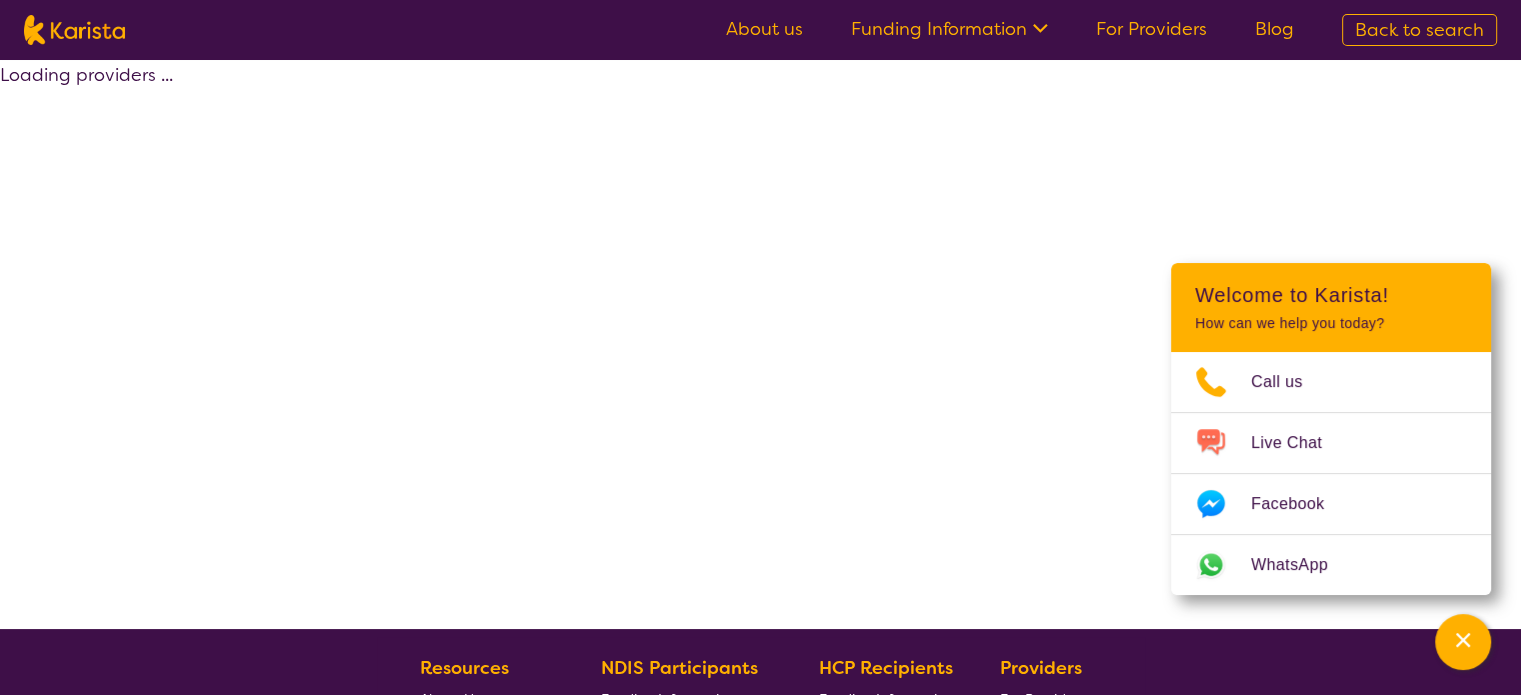 select on "by_score" 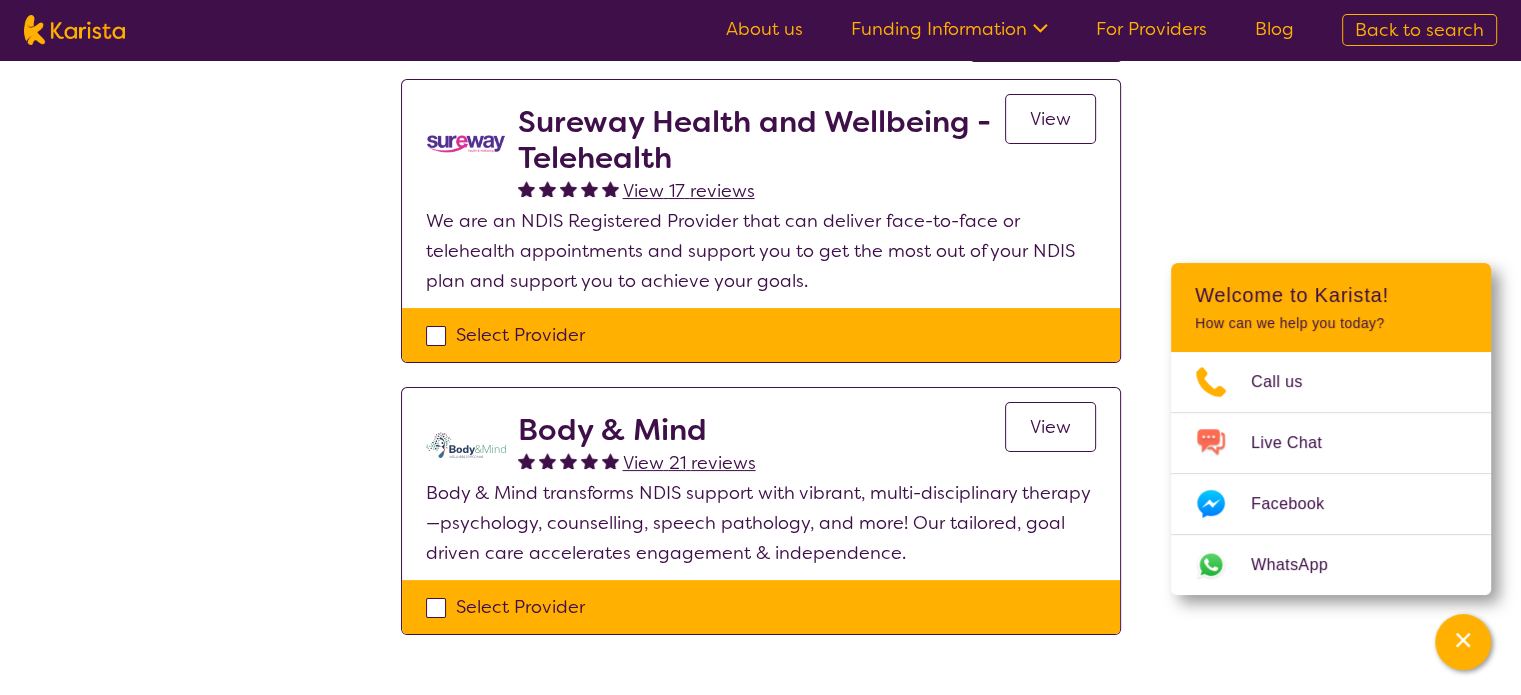 scroll, scrollTop: 300, scrollLeft: 0, axis: vertical 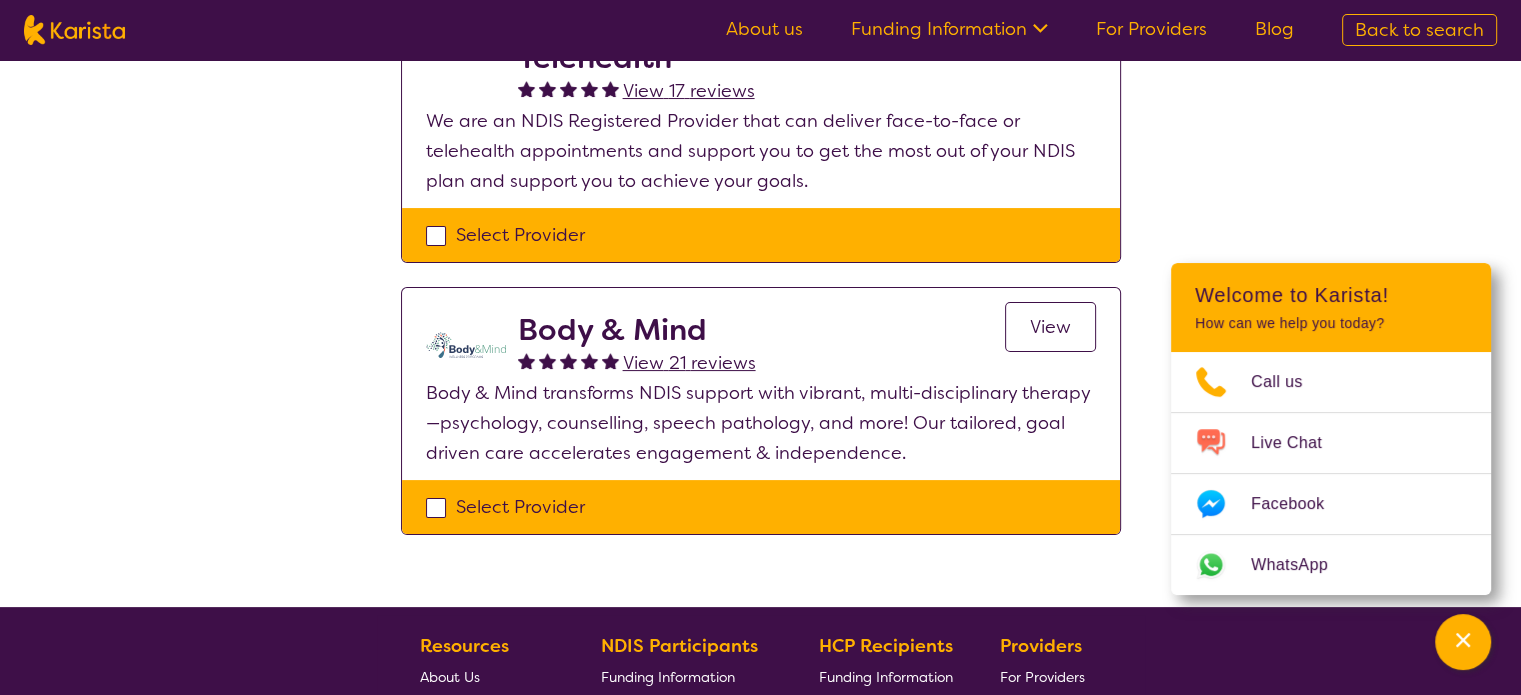 click on "View" at bounding box center [1050, 327] 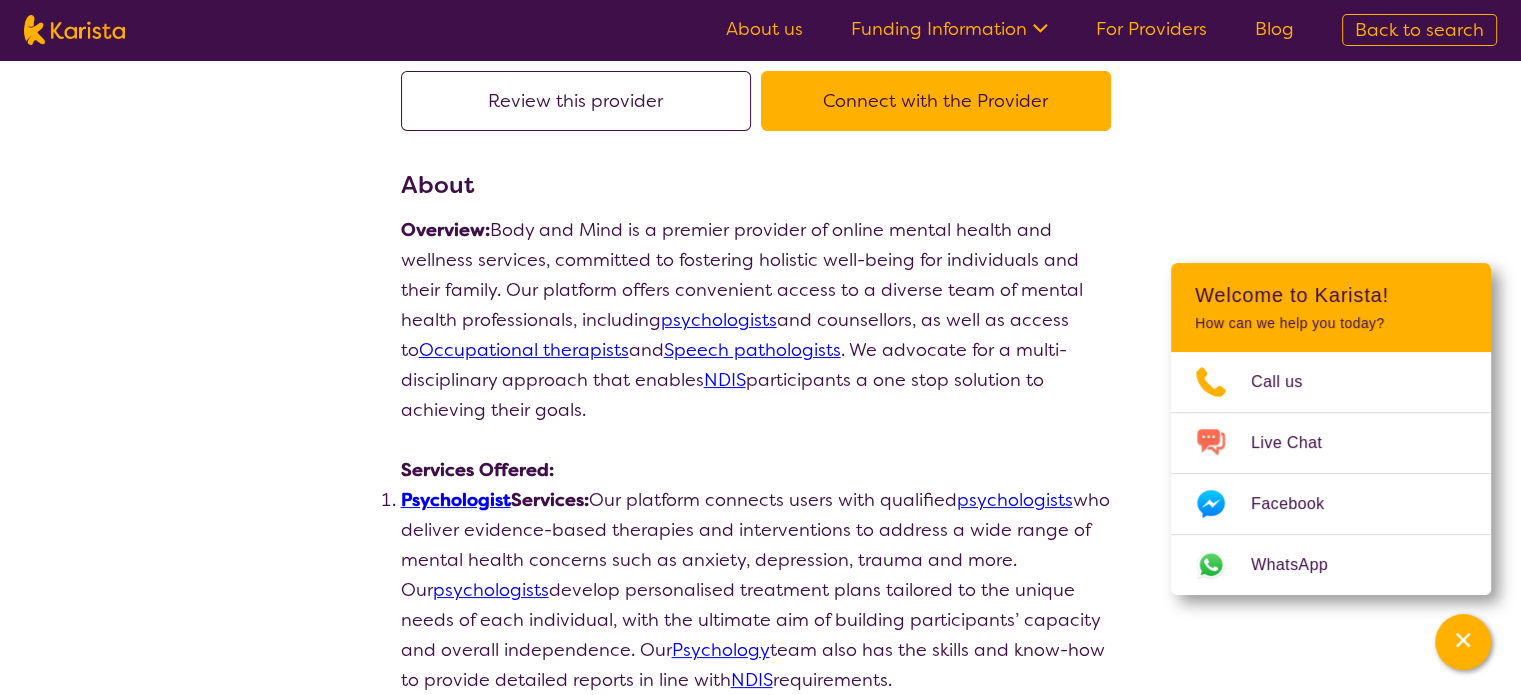 scroll, scrollTop: 0, scrollLeft: 0, axis: both 